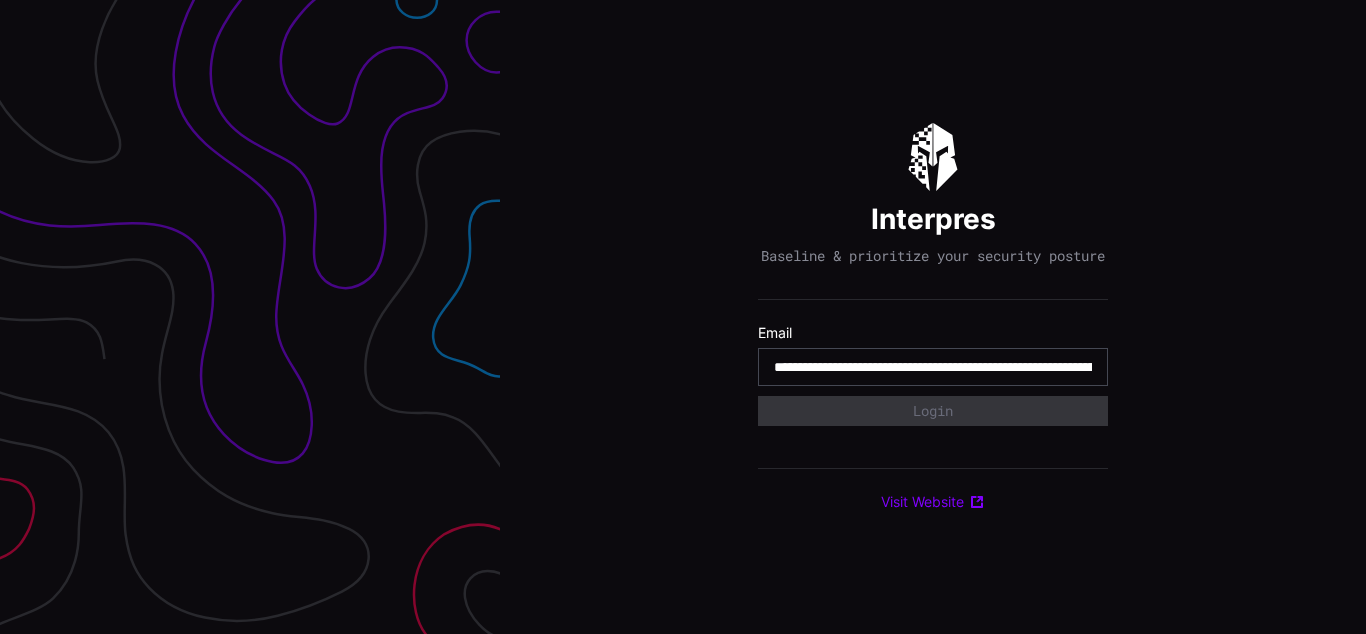 click on "**********" at bounding box center (933, 367) 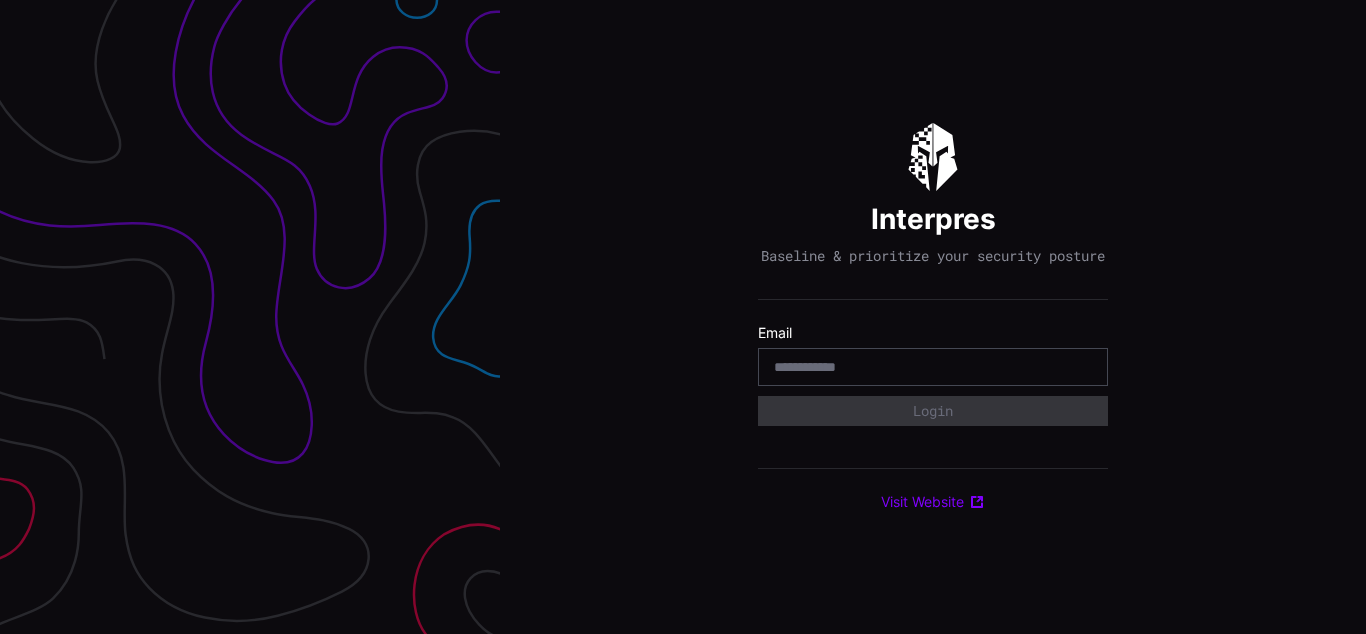 scroll, scrollTop: 0, scrollLeft: 0, axis: both 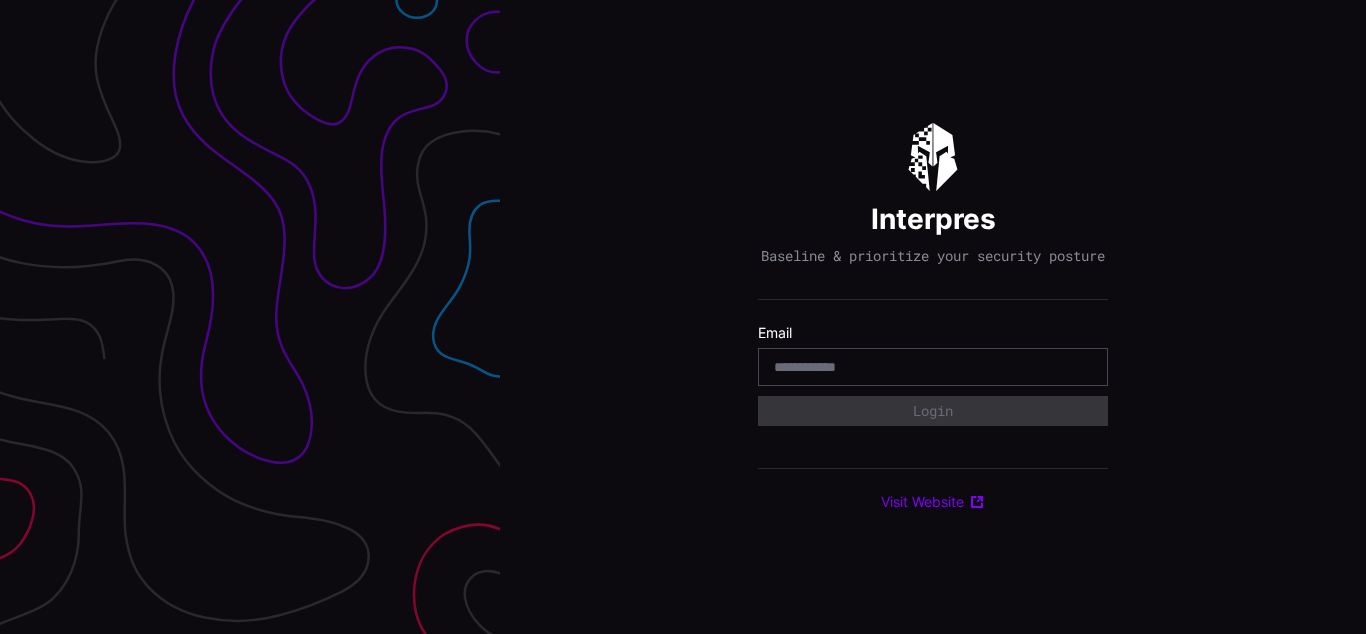 click on "Interpres Baseline & prioritize your security posture Email Login Visit Website" at bounding box center [933, 317] 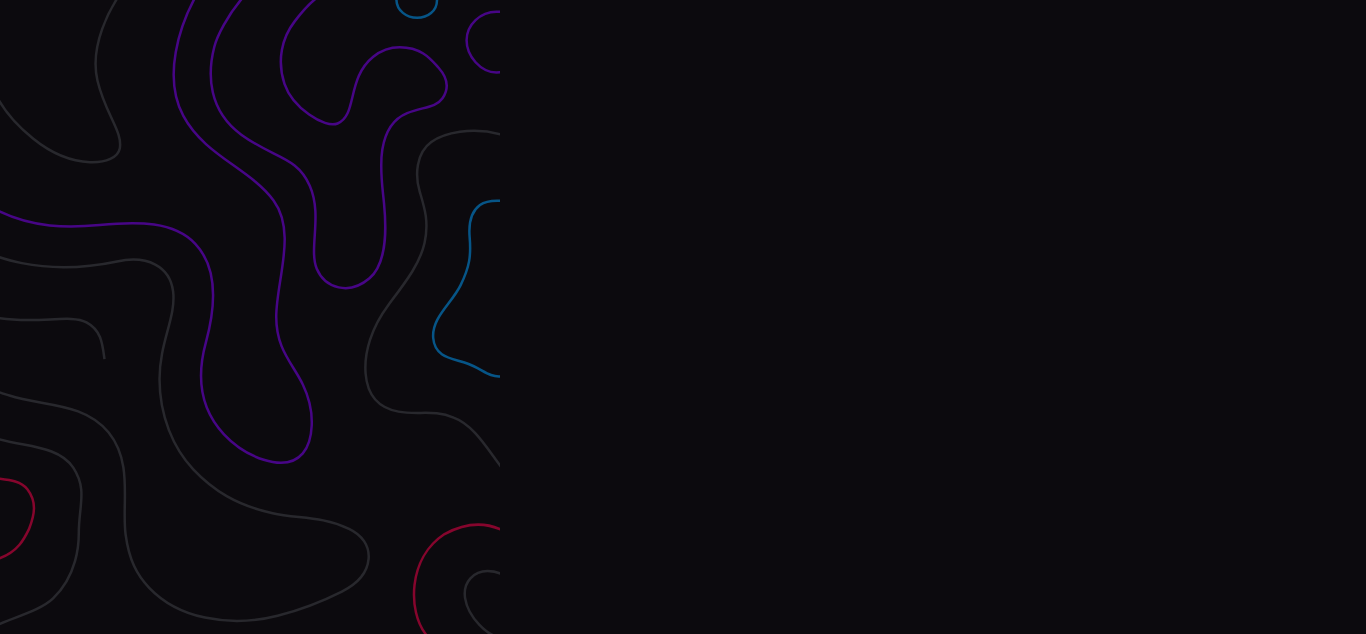 scroll, scrollTop: 0, scrollLeft: 0, axis: both 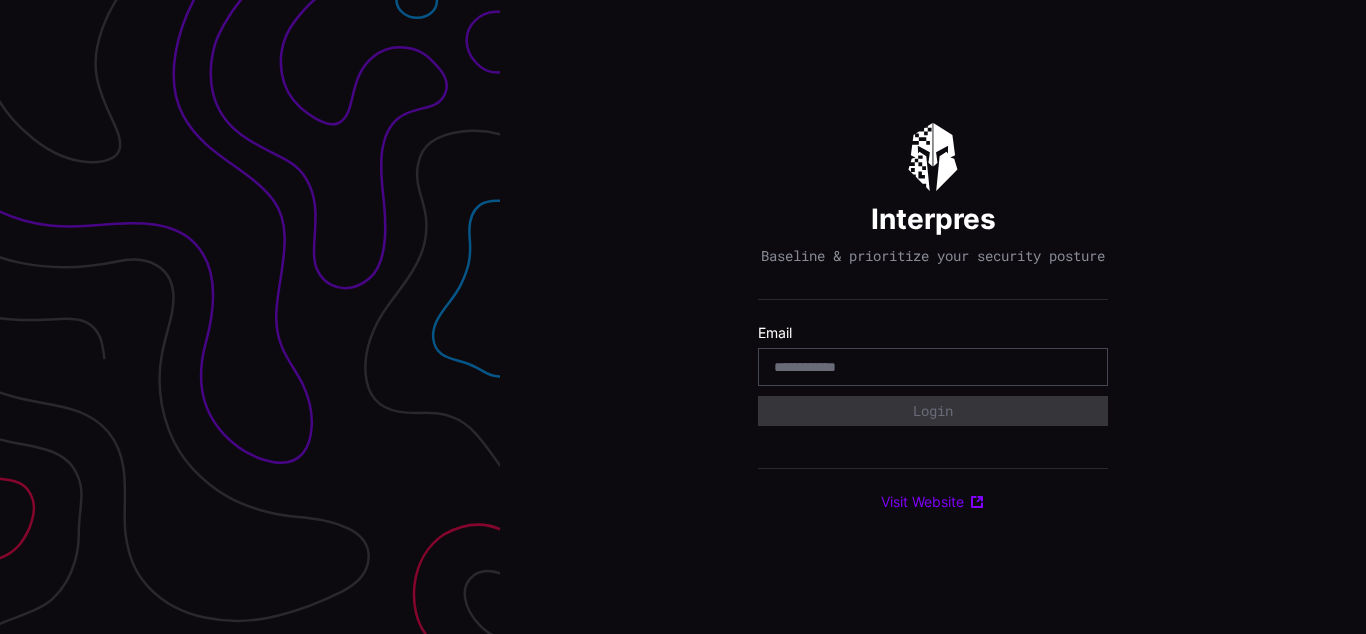 click on "Interpres Baseline & prioritize your security posture Email Login Visit Website" at bounding box center (933, 317) 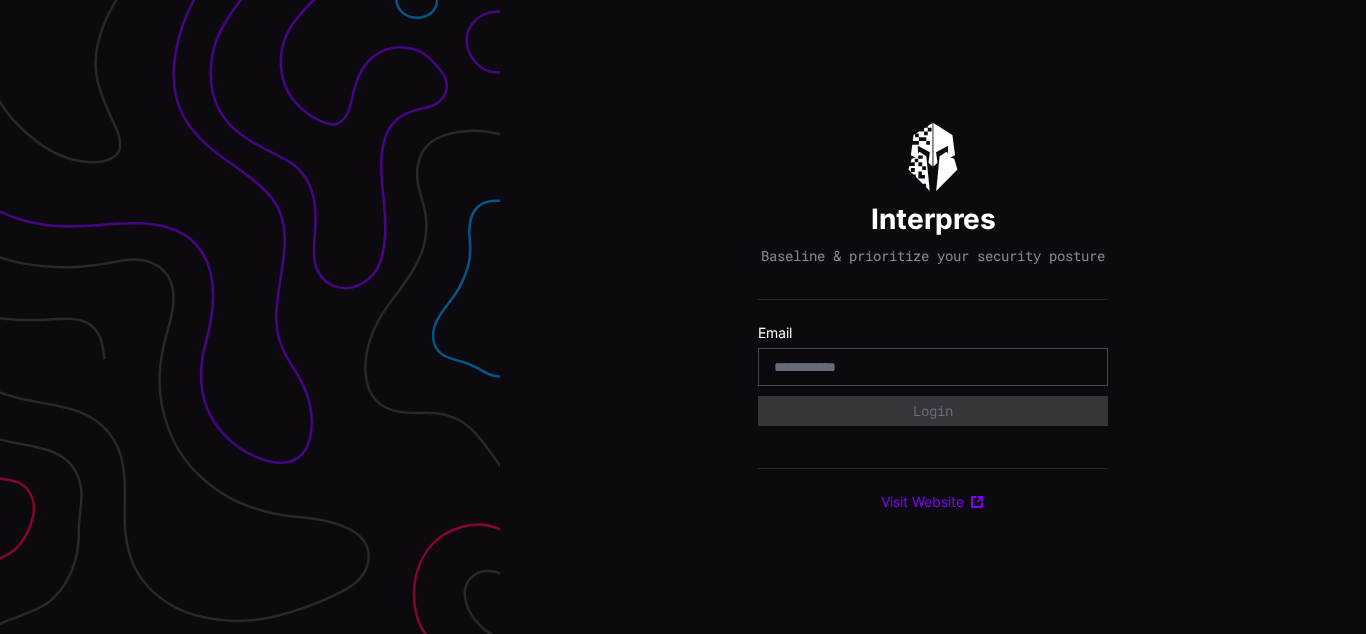 scroll, scrollTop: 0, scrollLeft: 0, axis: both 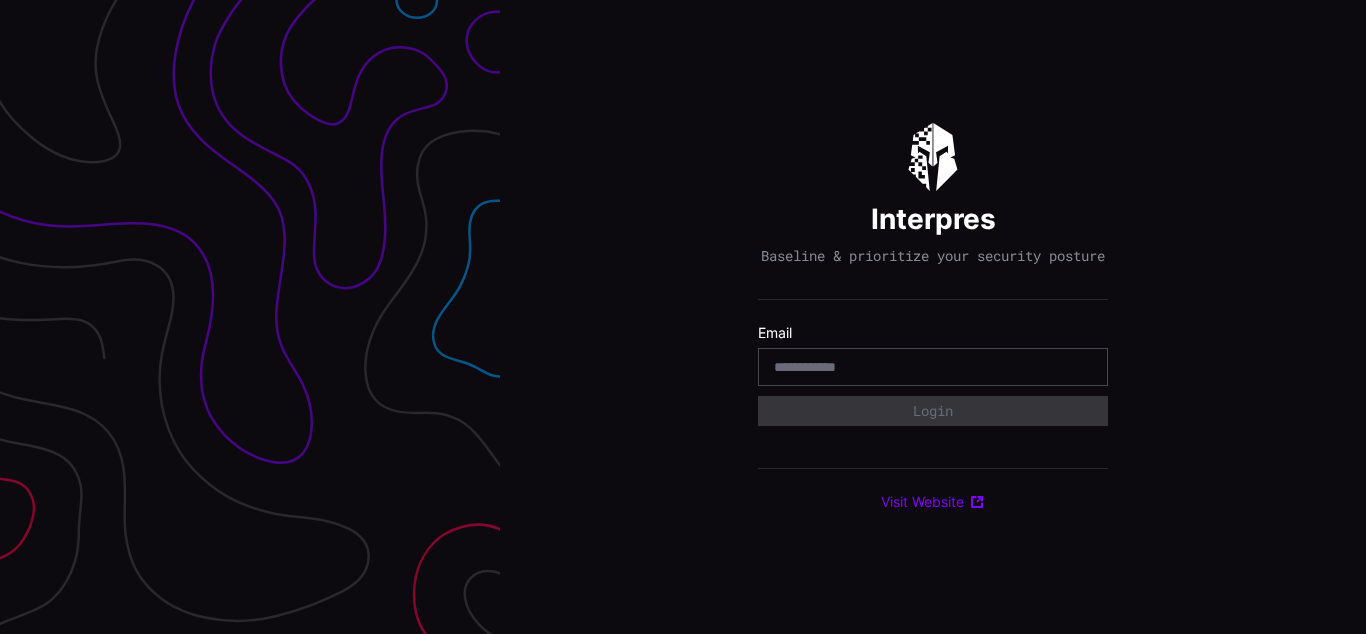 click on "Interpres Baseline & prioritize your security posture Email Login Visit Website" at bounding box center (933, 317) 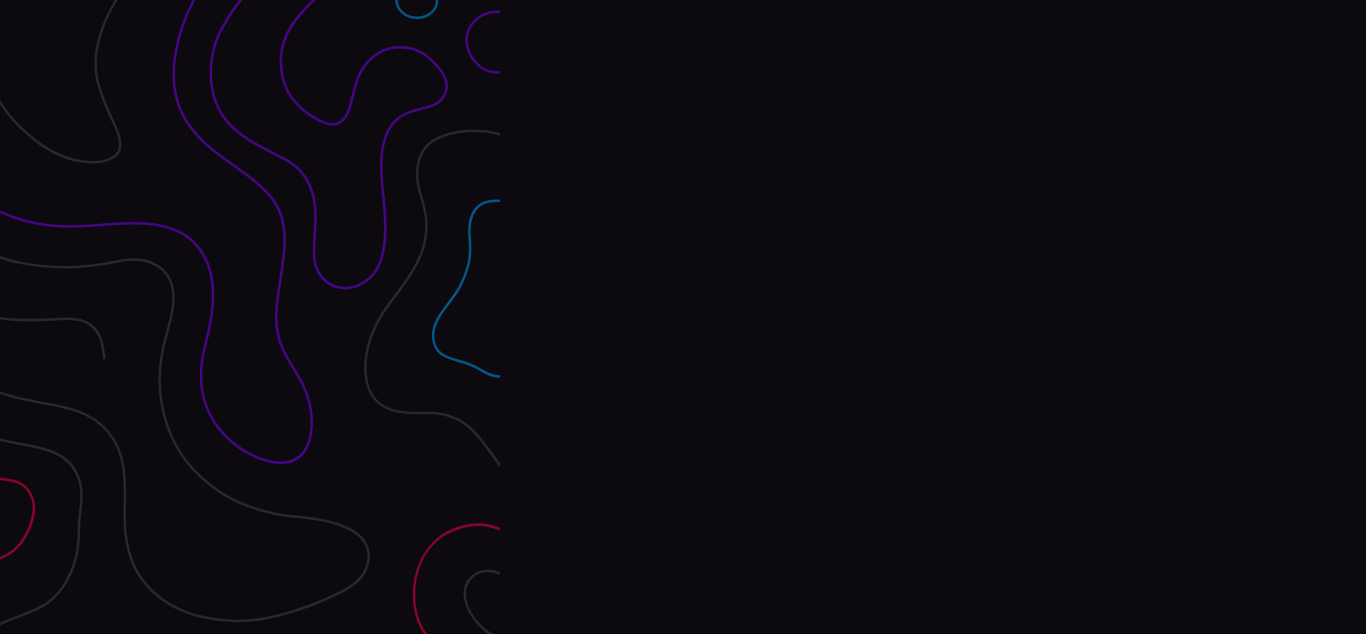 scroll, scrollTop: 0, scrollLeft: 0, axis: both 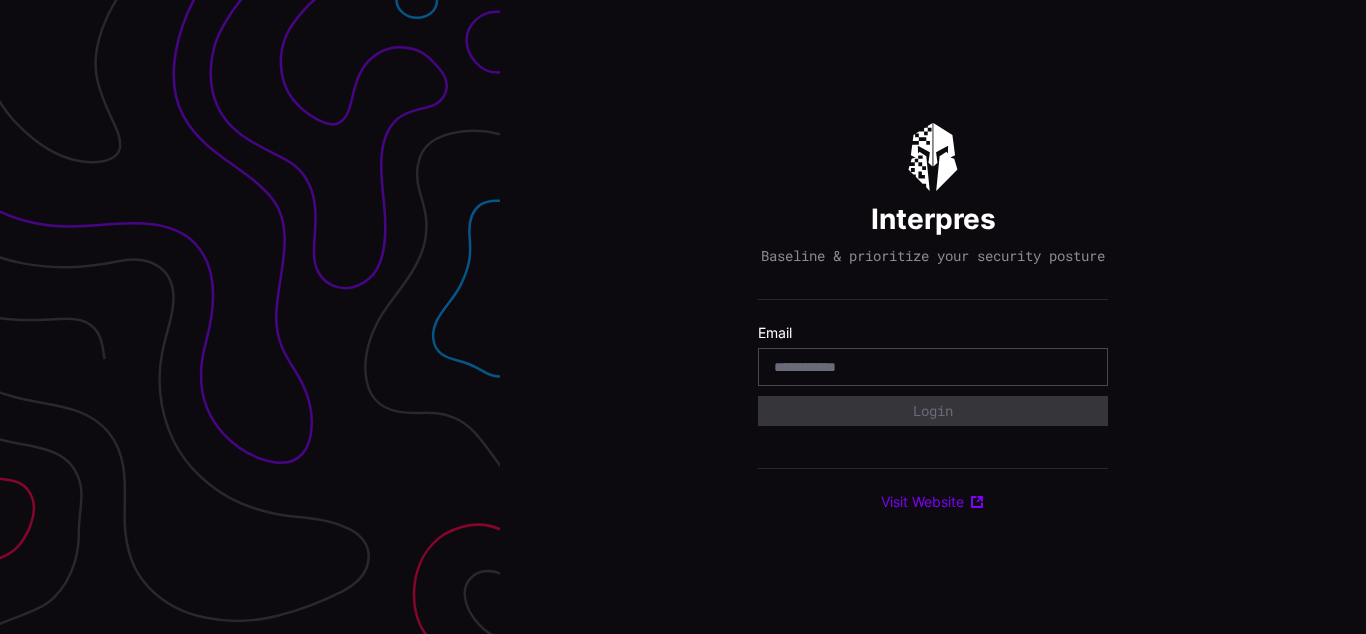 click on "Interpres Baseline & prioritize your security posture Email Login Visit Website" at bounding box center [933, 317] 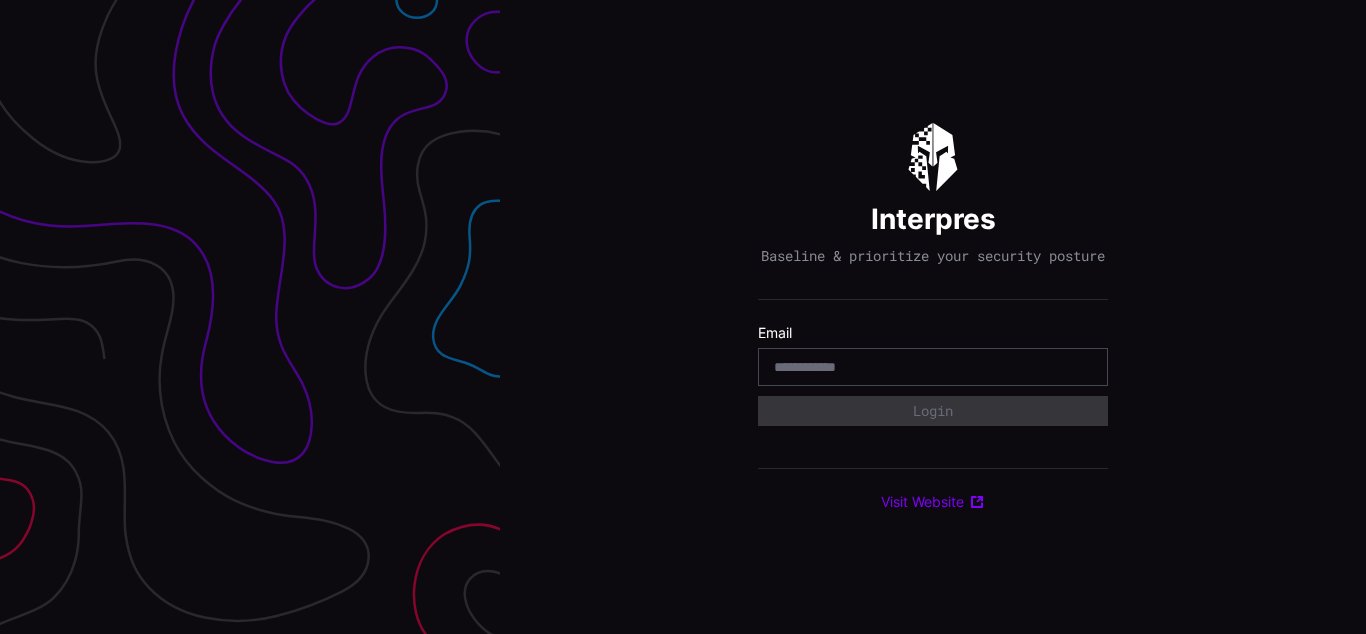 scroll, scrollTop: 0, scrollLeft: 0, axis: both 